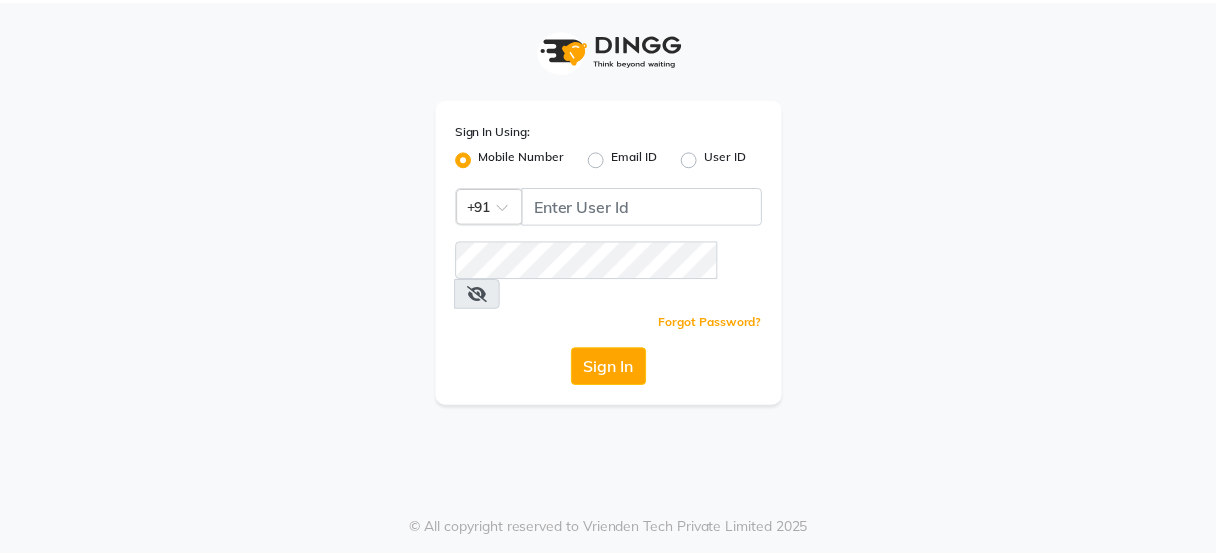 scroll, scrollTop: 0, scrollLeft: 0, axis: both 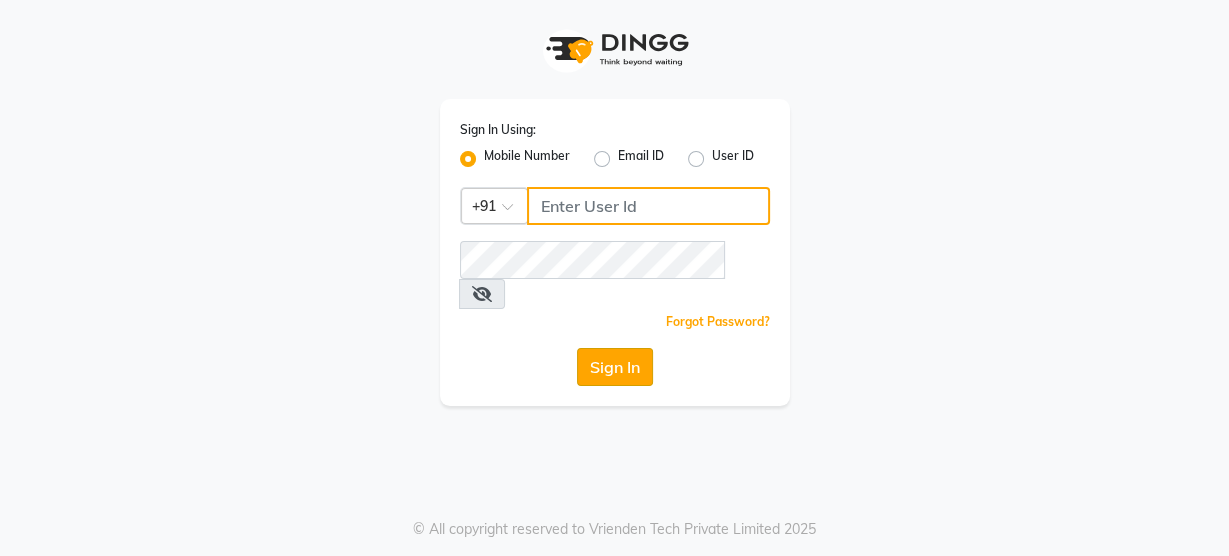 type on "[PHONE]" 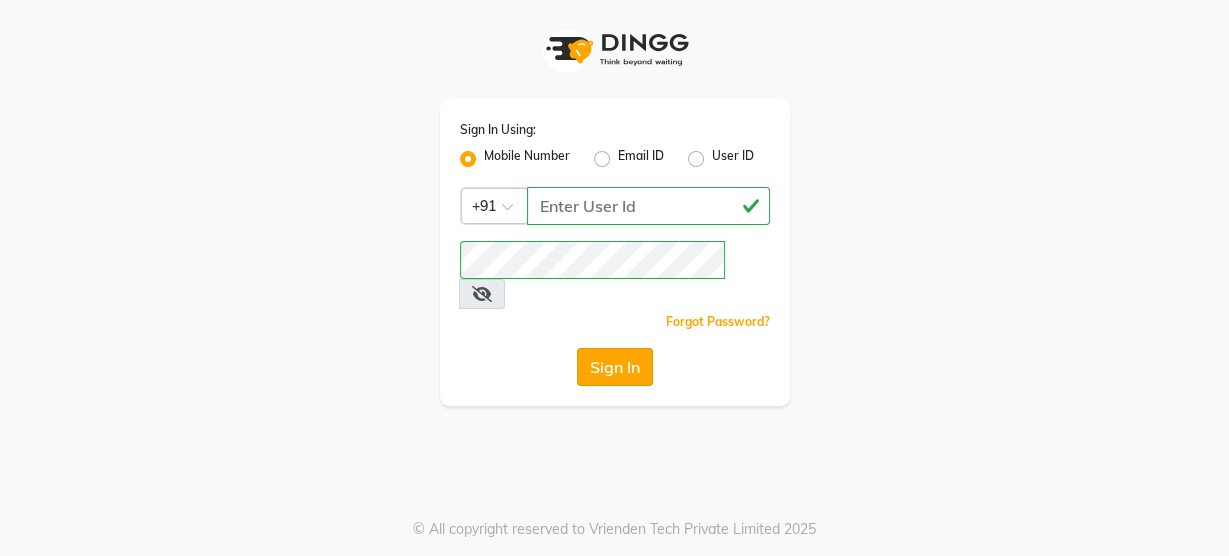 click on "Sign In" 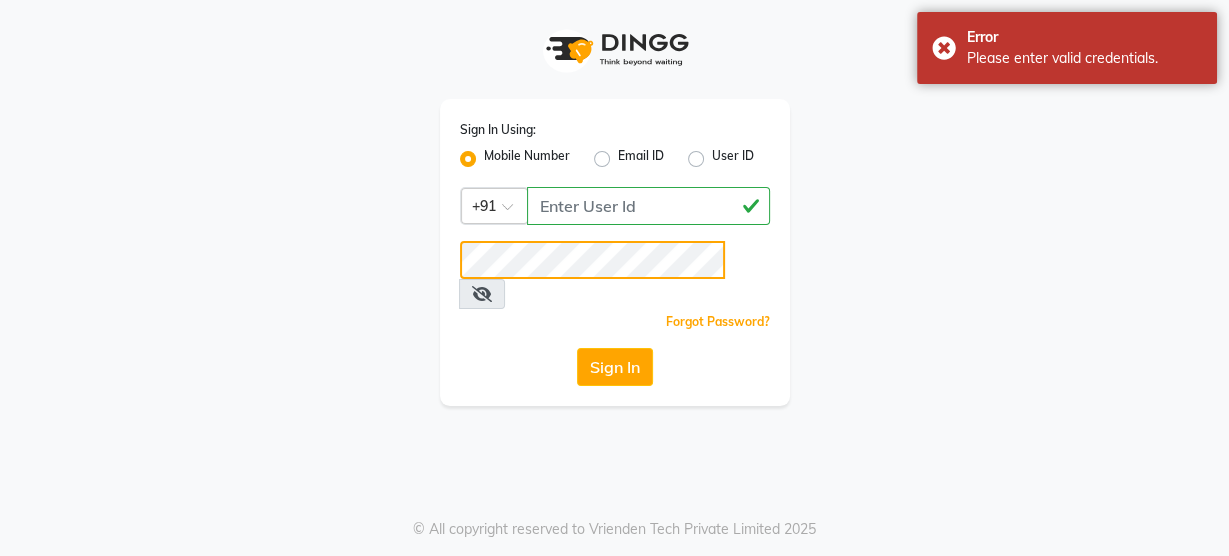 click on "Sign In Using: Mobile Number Email ID User ID Country Code × +91 [PHONE]  Remember me Forgot Password?  Sign In" 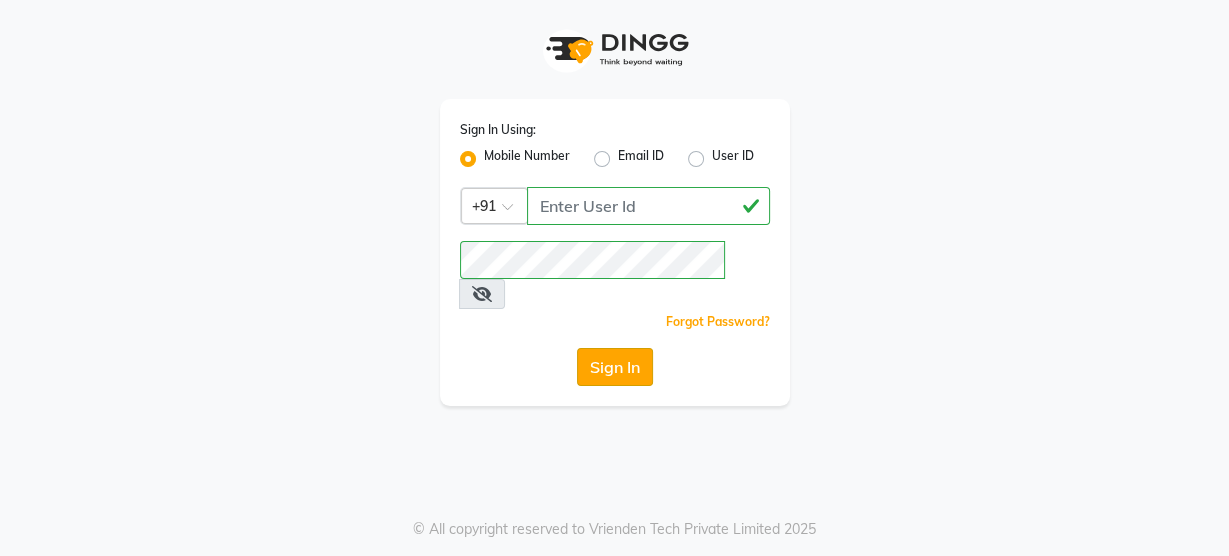 click on "Sign In" 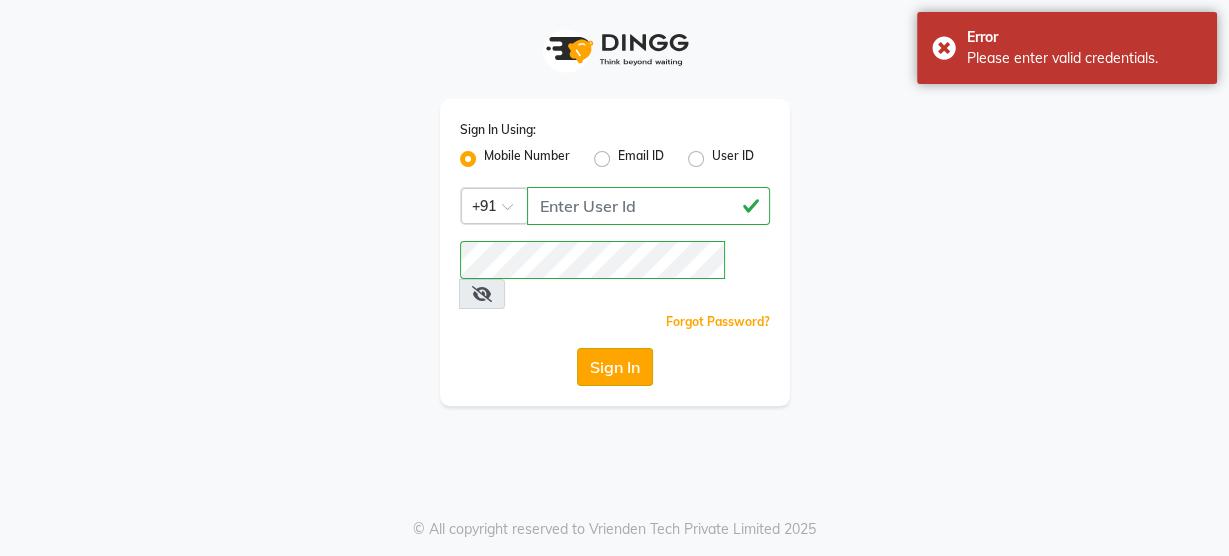click on "Sign In" 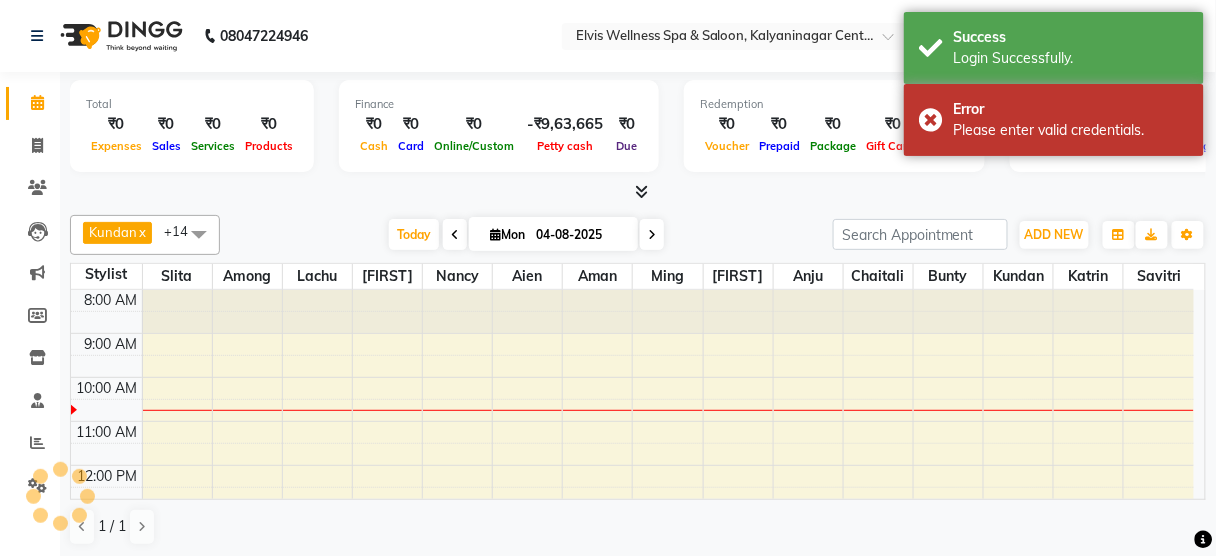 scroll, scrollTop: 0, scrollLeft: 0, axis: both 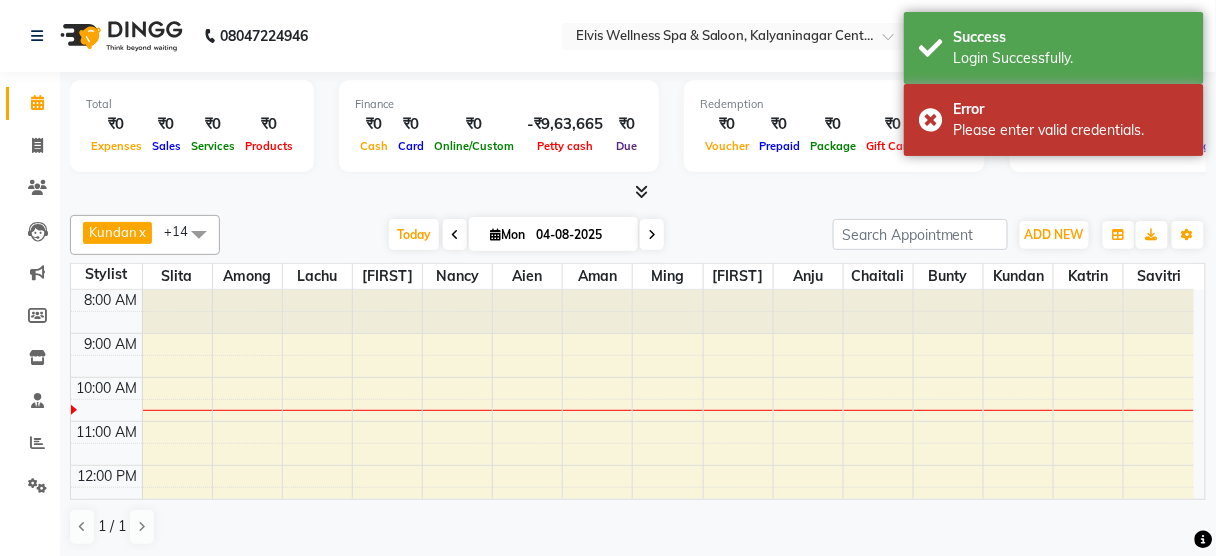 click at bounding box center [597, 311] 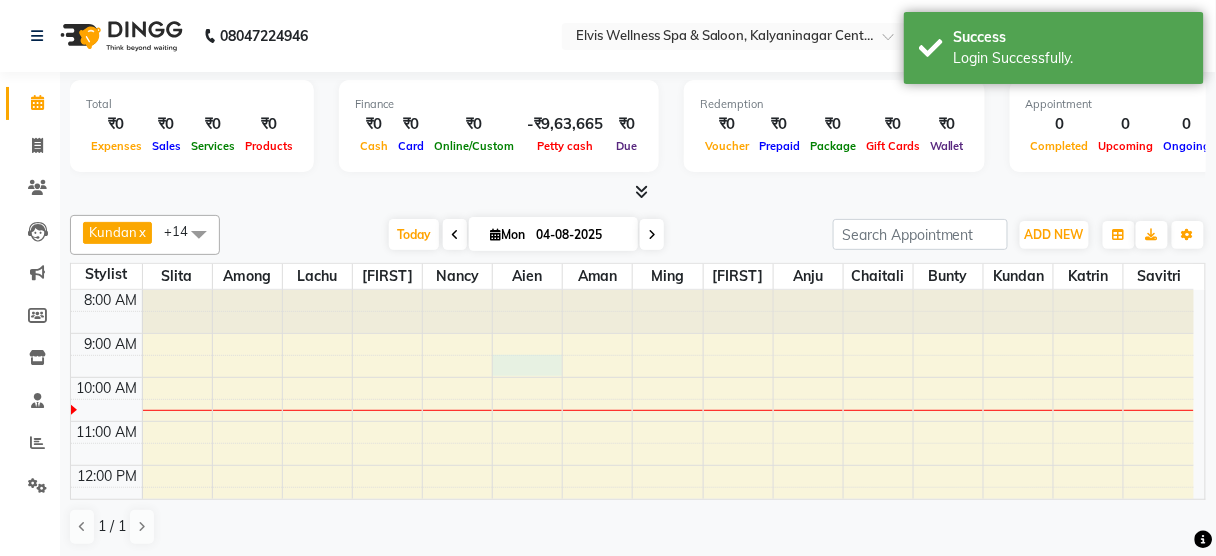 click on "8:00 AM 9:00 AM 10:00 AM 11:00 AM 12:00 PM 1:00 PM 2:00 PM 3:00 PM 4:00 PM 5:00 PM 6:00 PM 7:00 PM 8:00 PM 9:00 PM" at bounding box center (632, 597) 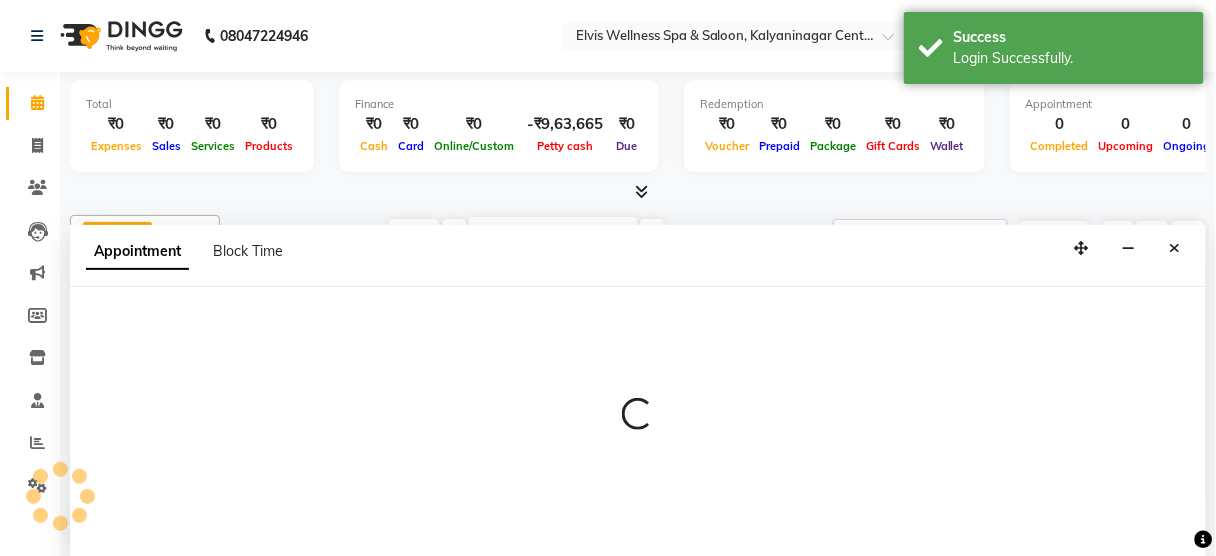 scroll, scrollTop: 0, scrollLeft: 0, axis: both 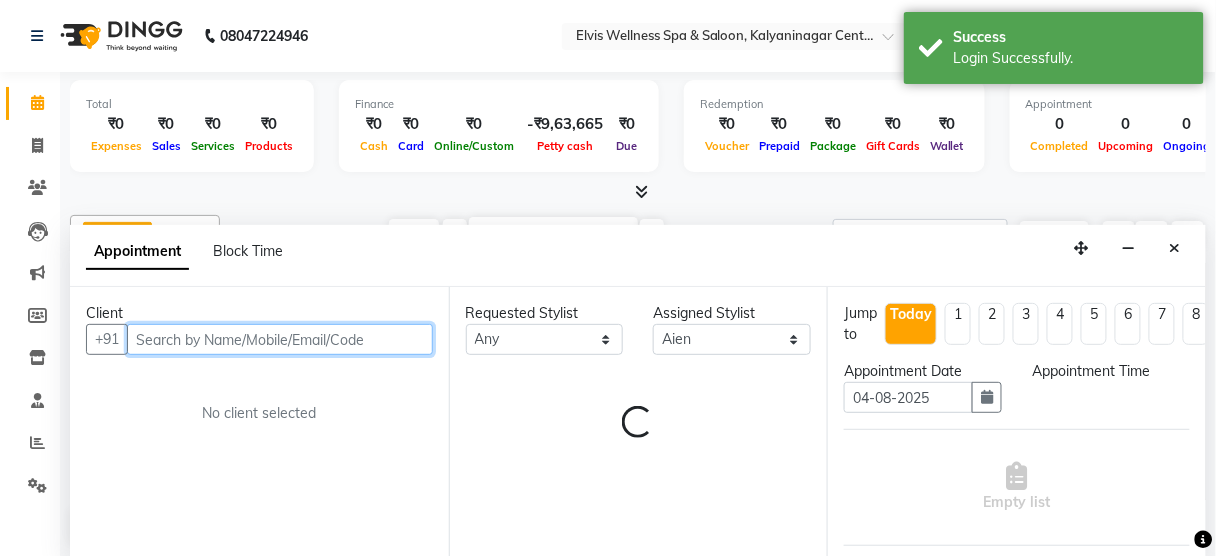 select on "570" 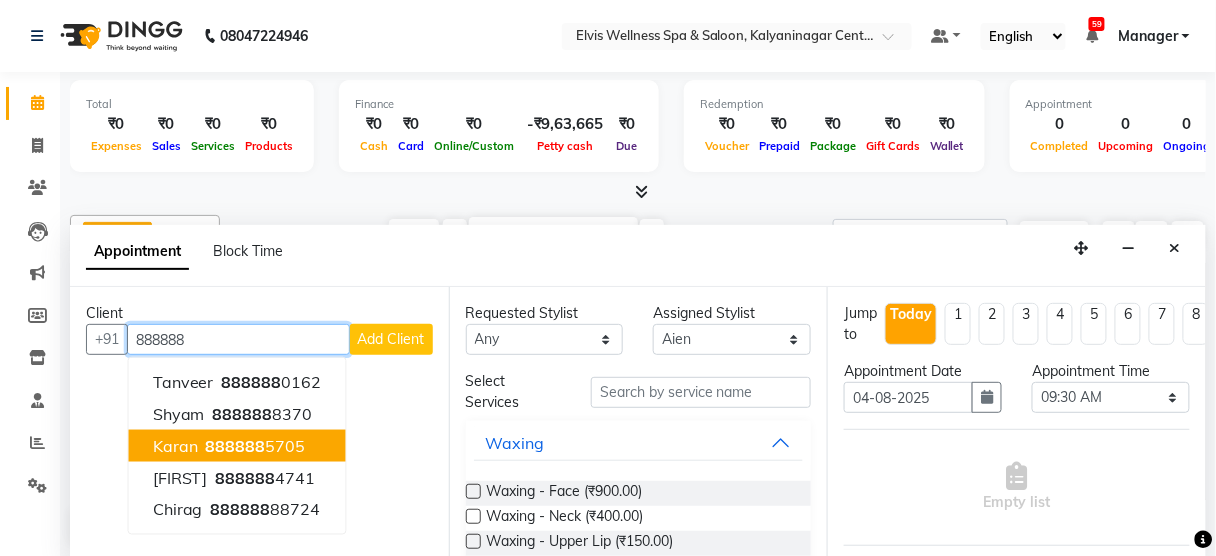 click on "[PHONE]" at bounding box center (254, 446) 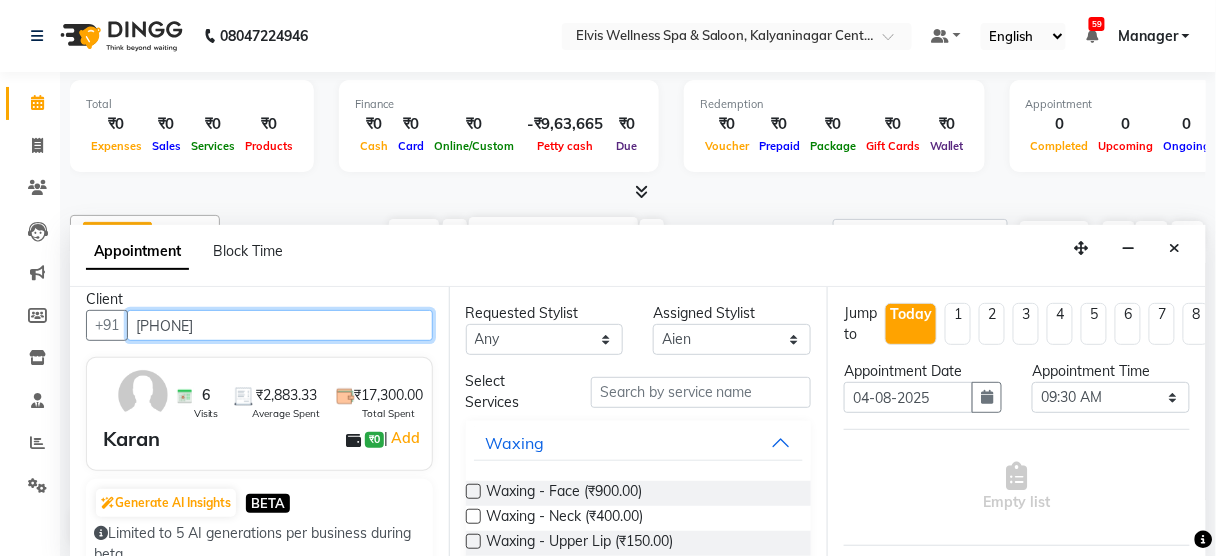 scroll, scrollTop: 0, scrollLeft: 0, axis: both 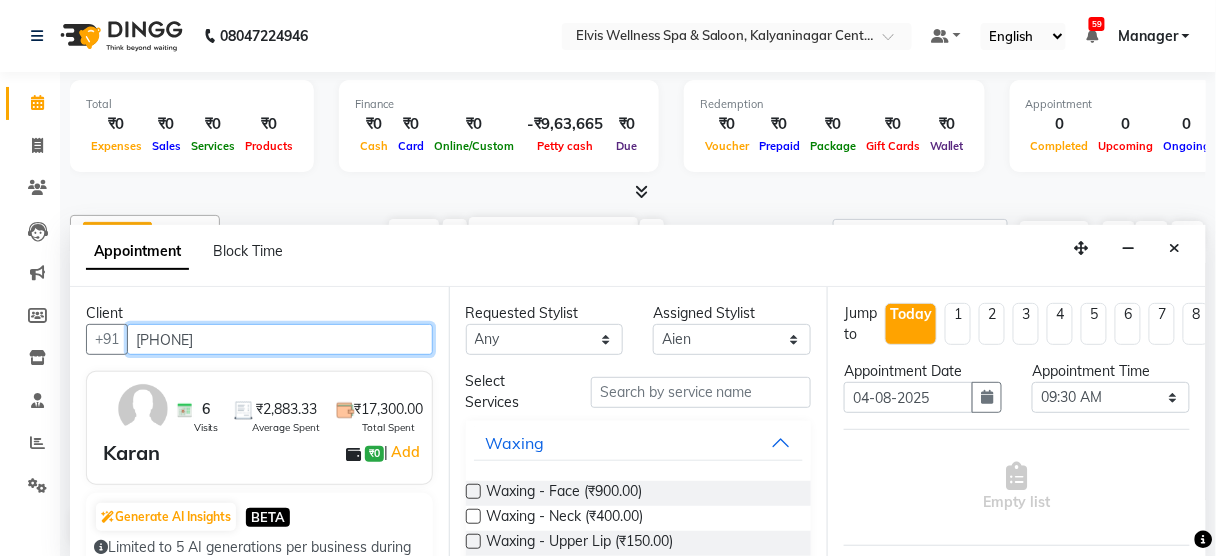 drag, startPoint x: 273, startPoint y: 336, endPoint x: 0, endPoint y: 361, distance: 274.1423 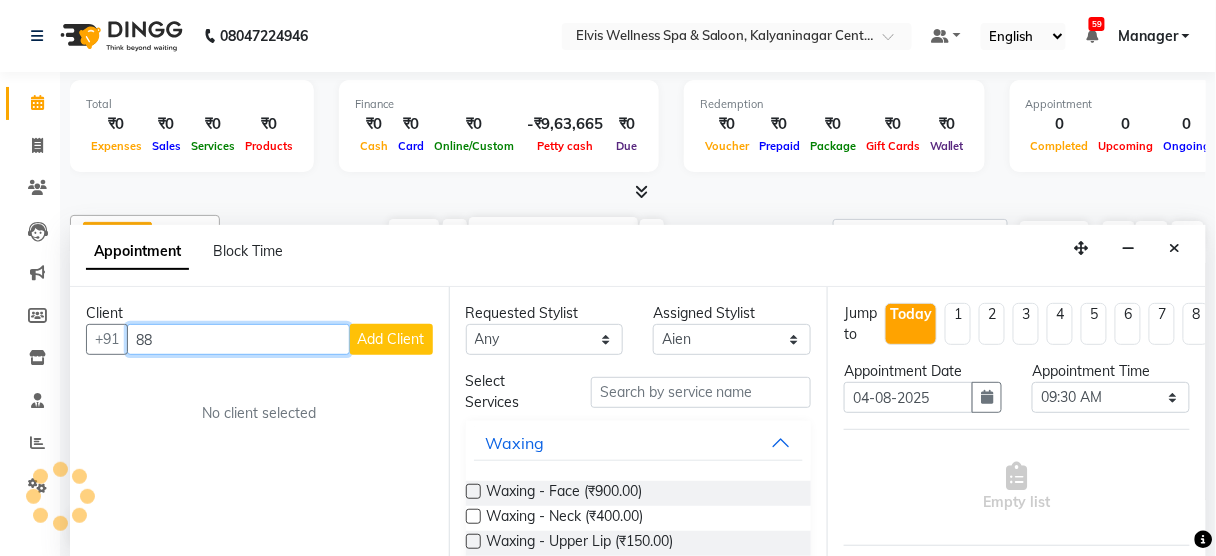type on "8" 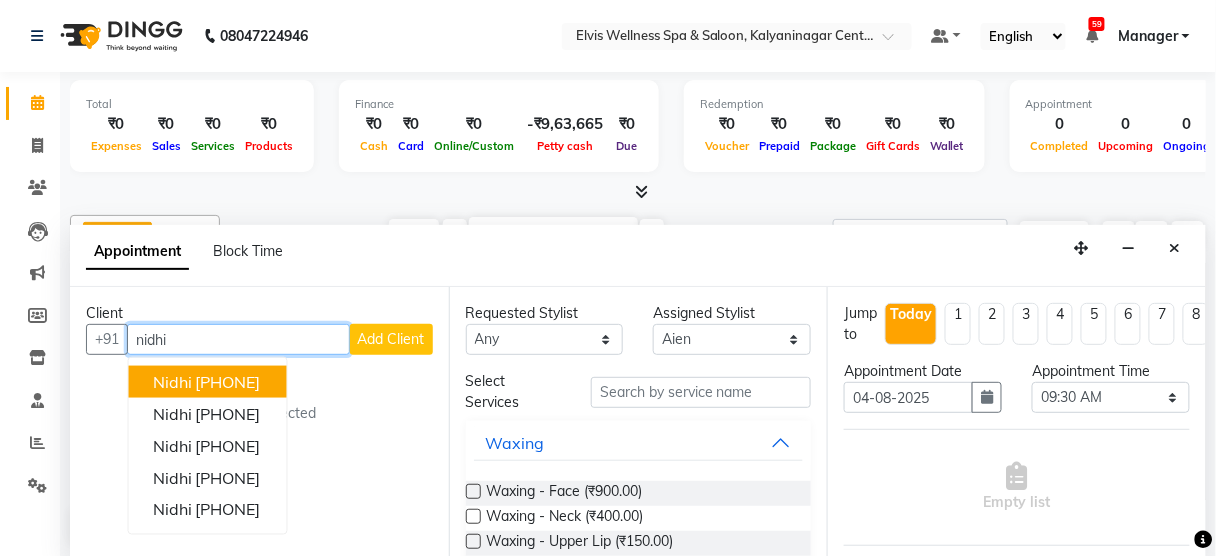 click on "[PHONE]" at bounding box center [228, 382] 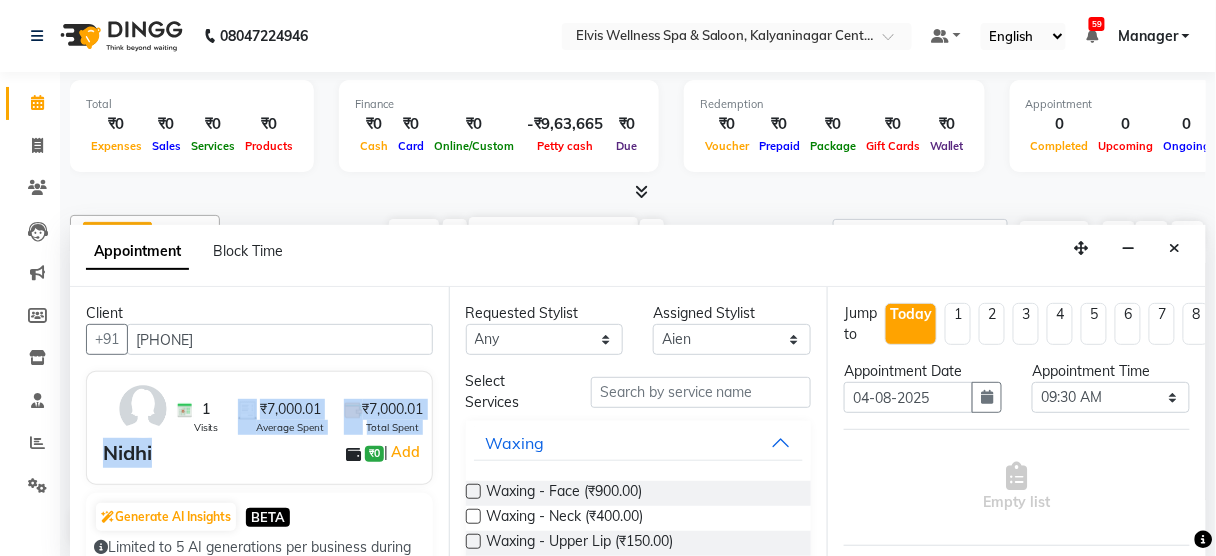 drag, startPoint x: 226, startPoint y: 385, endPoint x: 264, endPoint y: 479, distance: 101.390335 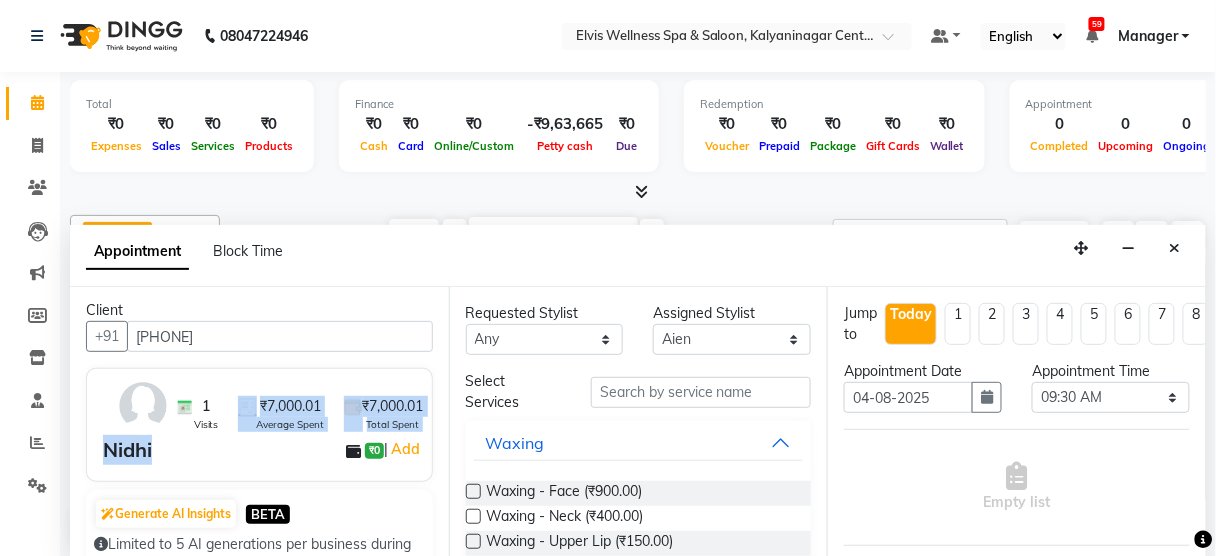 scroll, scrollTop: 0, scrollLeft: 0, axis: both 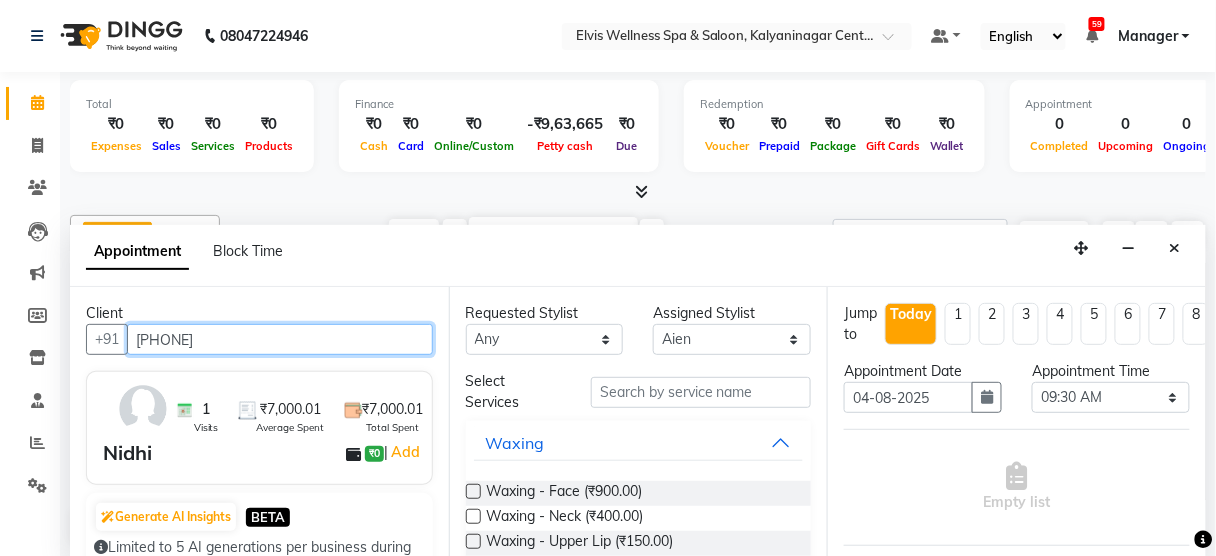 drag, startPoint x: 250, startPoint y: 330, endPoint x: 0, endPoint y: 397, distance: 258.82233 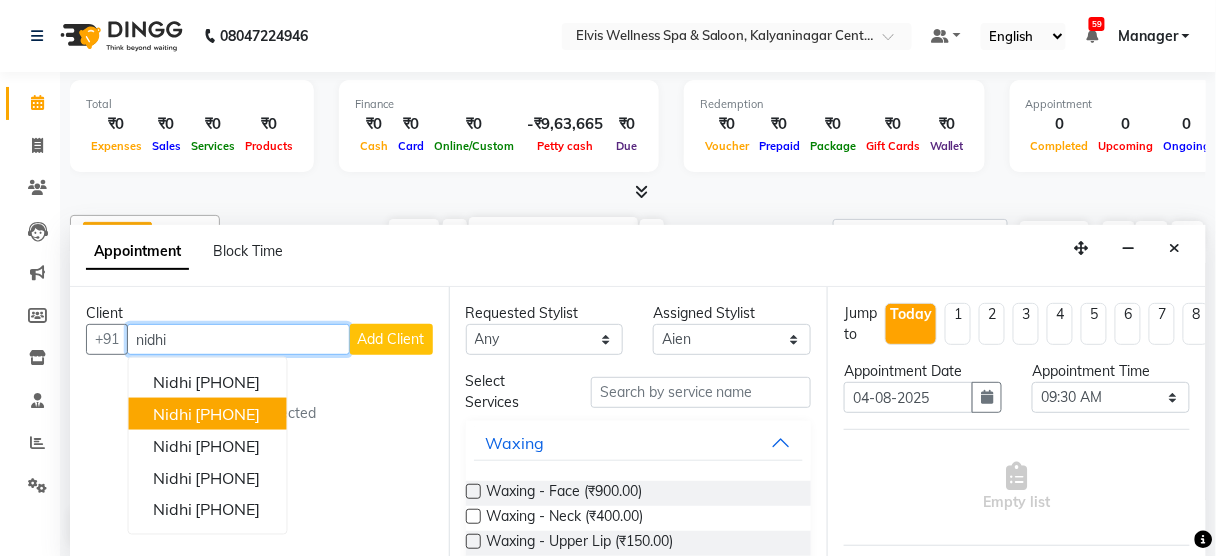 click on "[PHONE]" at bounding box center [228, 414] 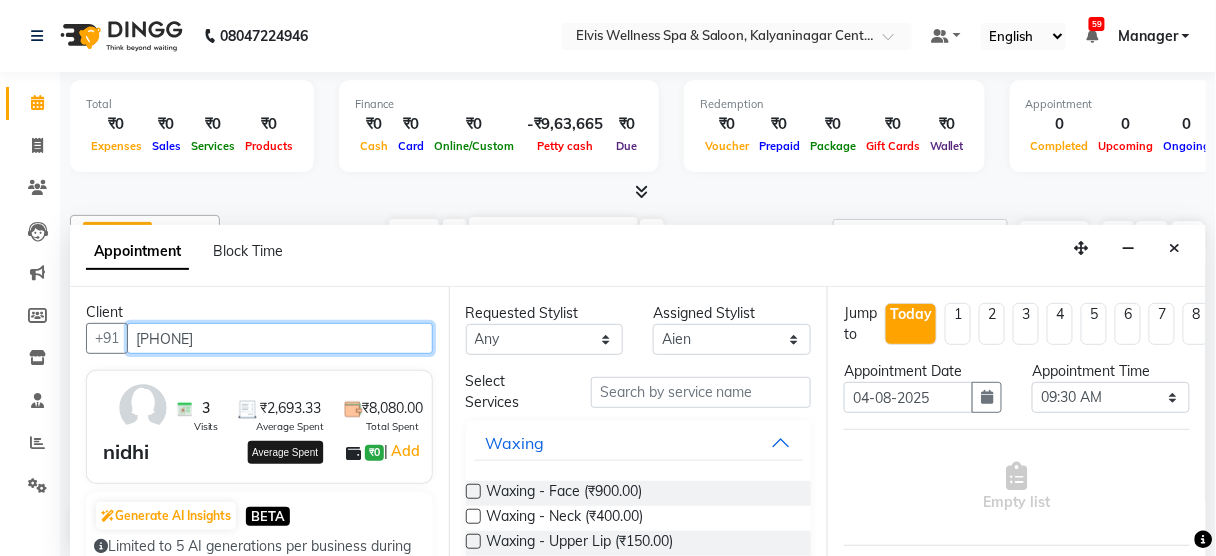 scroll, scrollTop: 0, scrollLeft: 0, axis: both 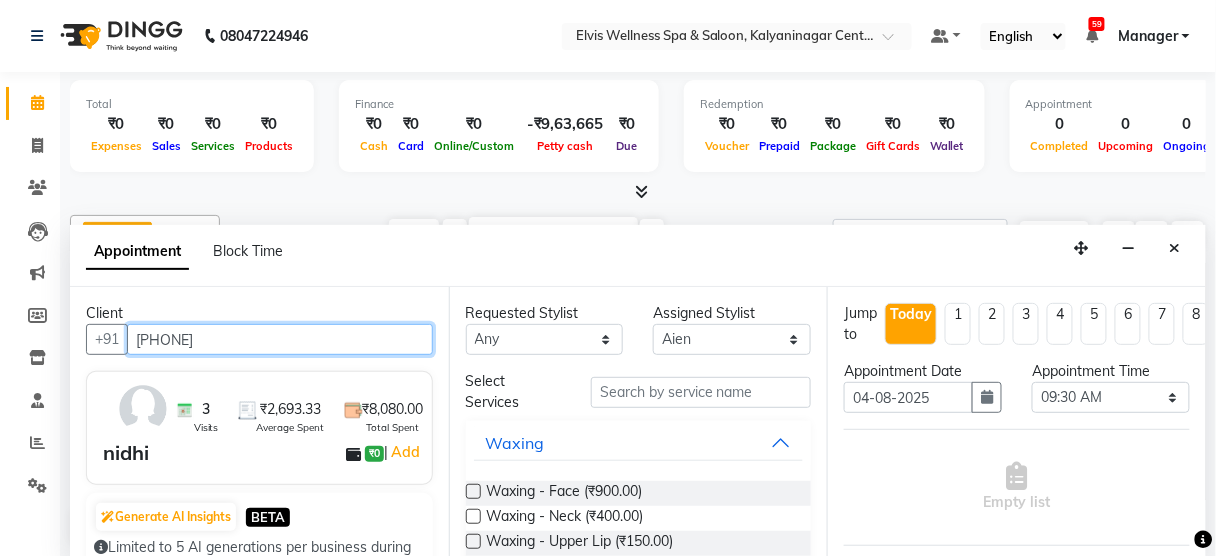 drag, startPoint x: 295, startPoint y: 328, endPoint x: 0, endPoint y: 428, distance: 311.48837 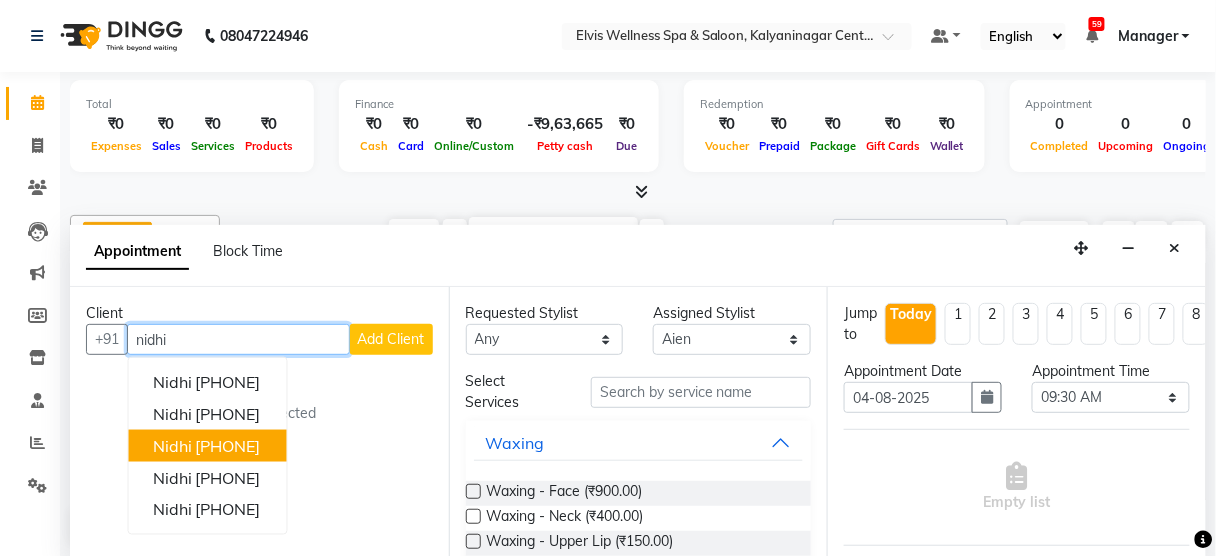 click on "[PHONE]" at bounding box center [228, 446] 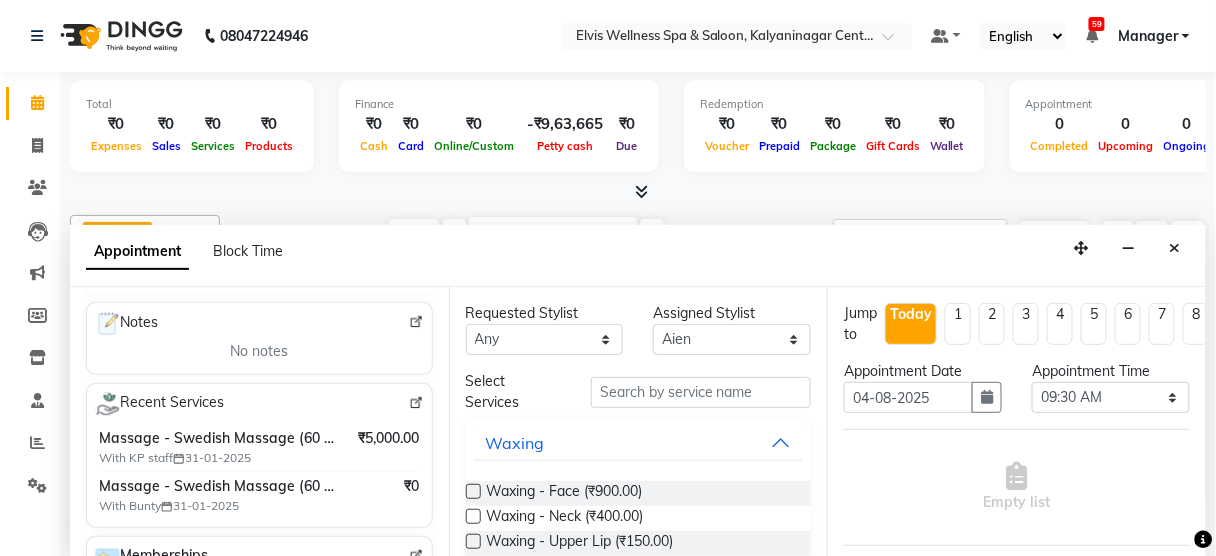 scroll, scrollTop: 294, scrollLeft: 0, axis: vertical 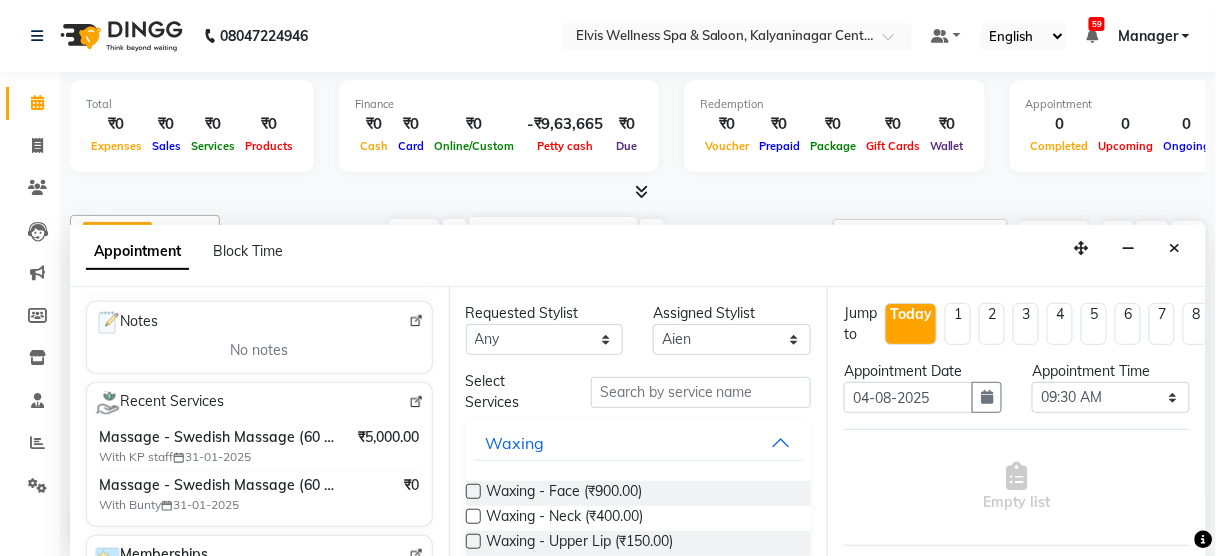 type on "[PHONE]" 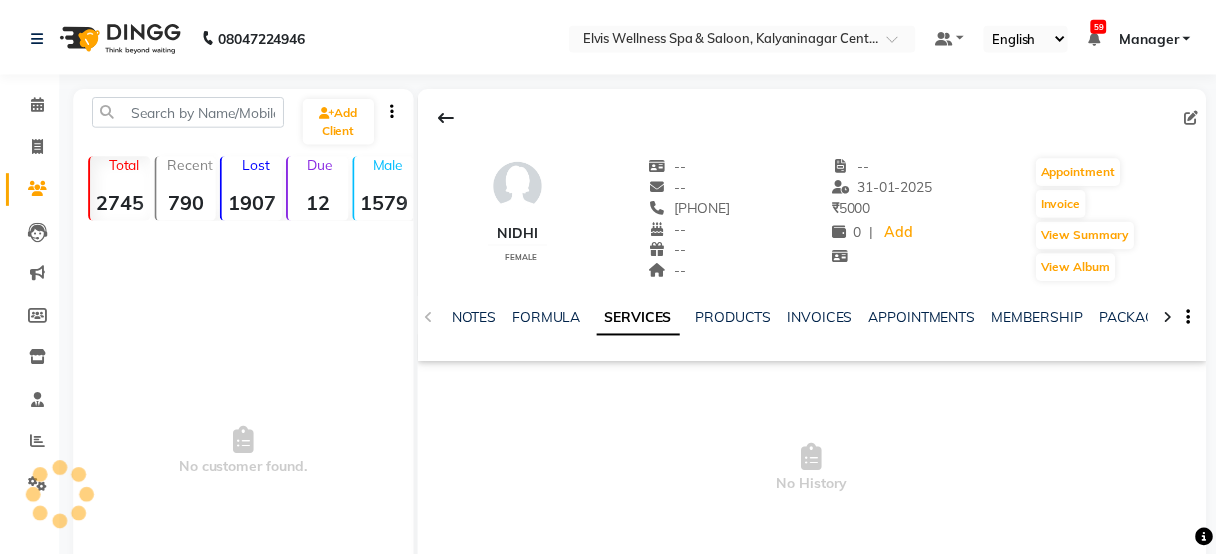 scroll, scrollTop: 0, scrollLeft: 0, axis: both 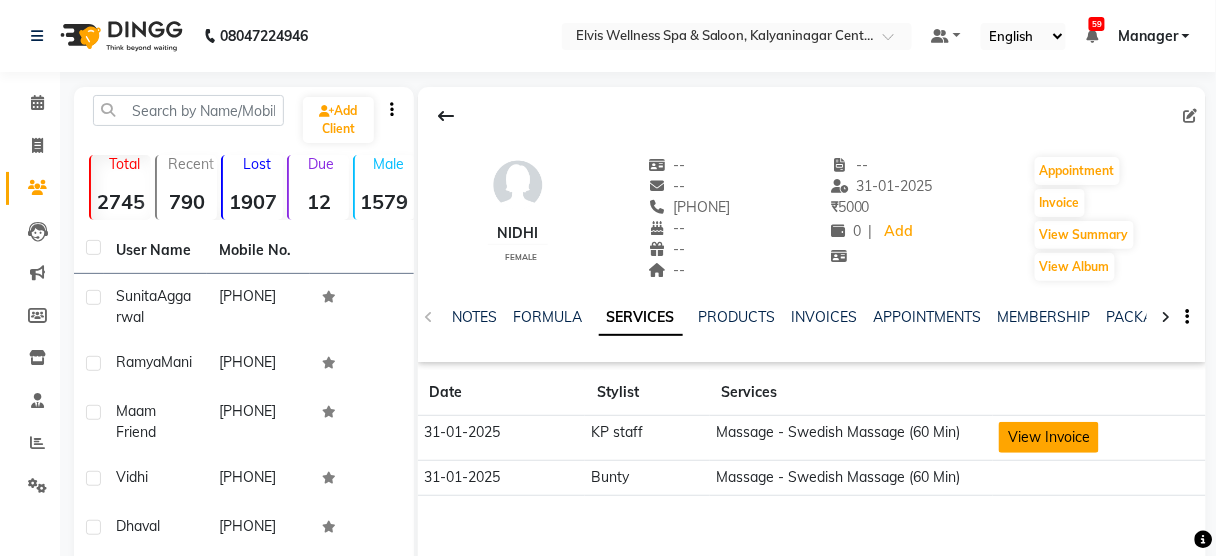 click on "View Invoice" 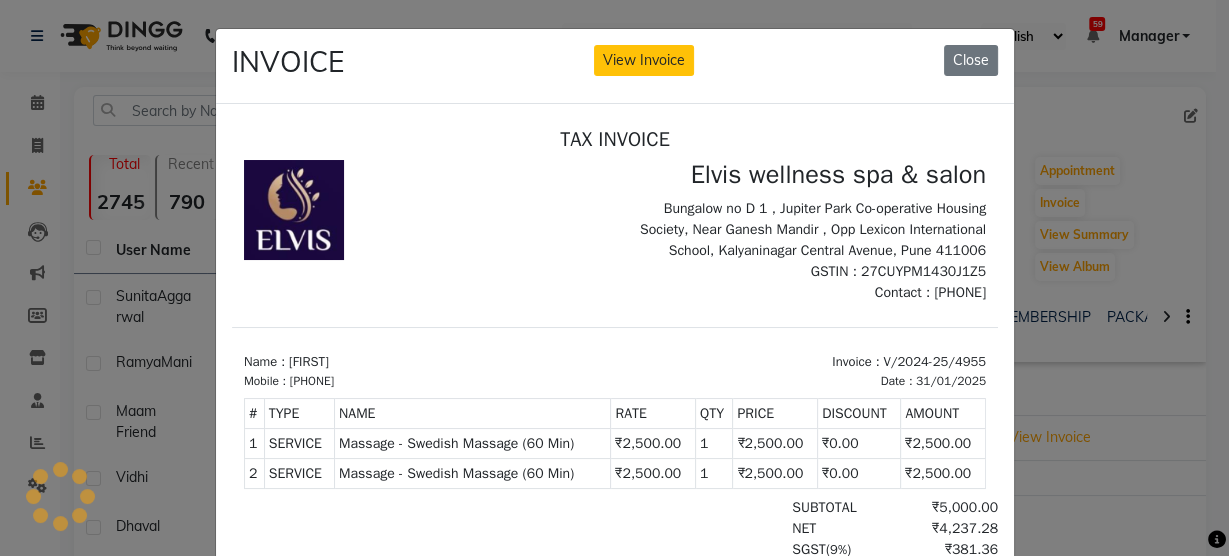 scroll, scrollTop: 16, scrollLeft: 0, axis: vertical 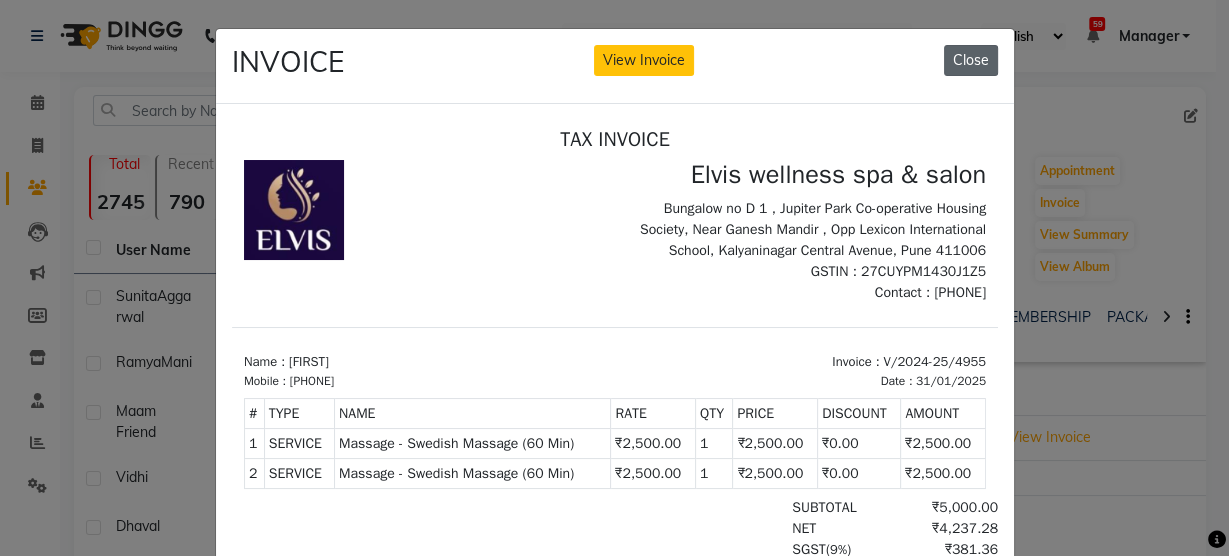 click on "Close" 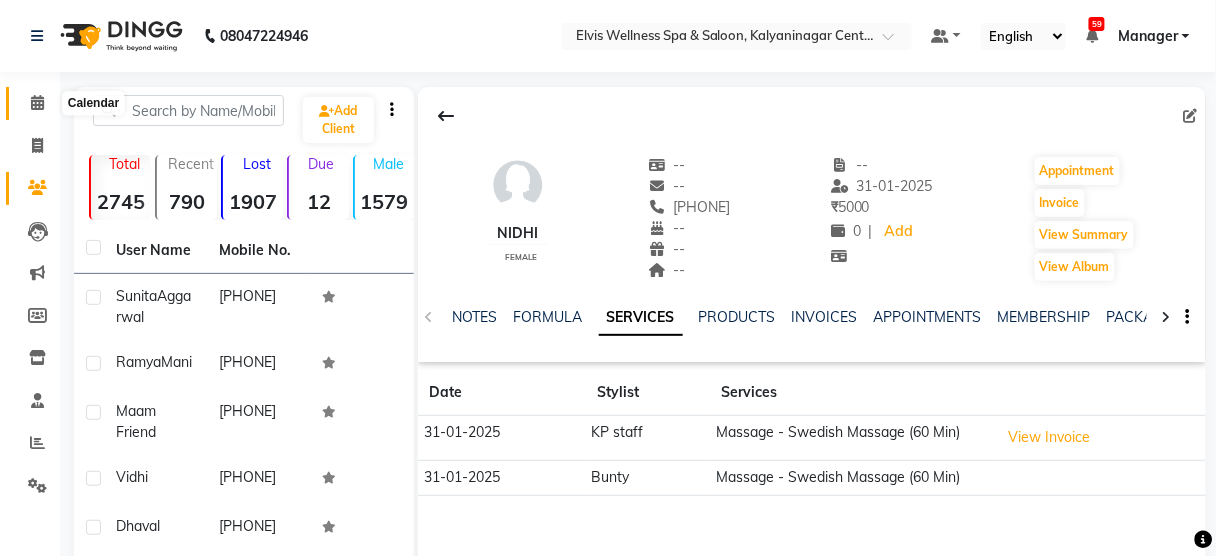 click 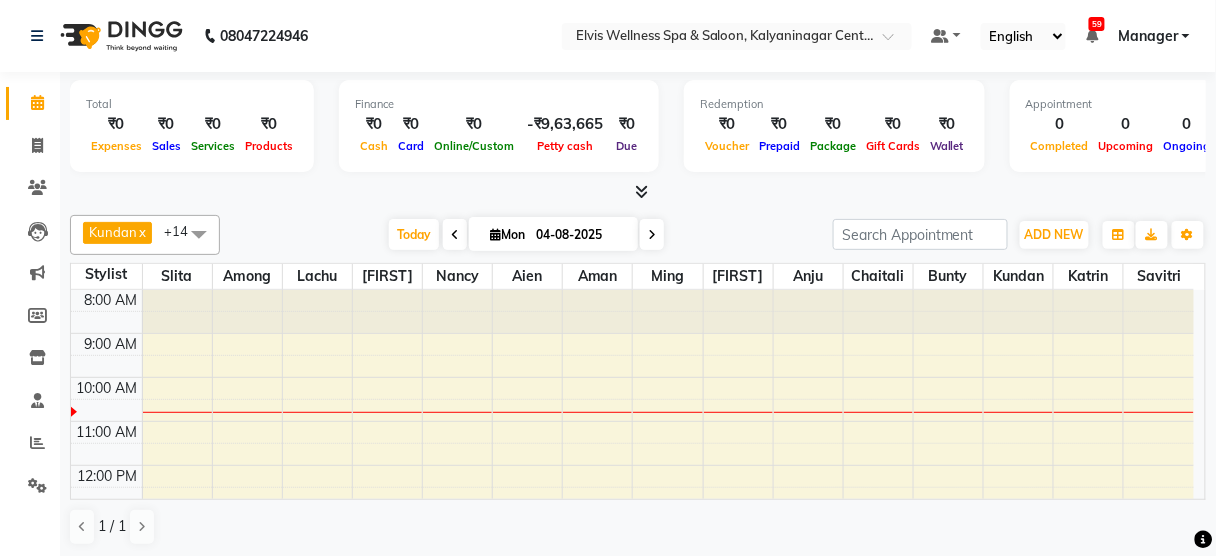 click at bounding box center [199, 234] 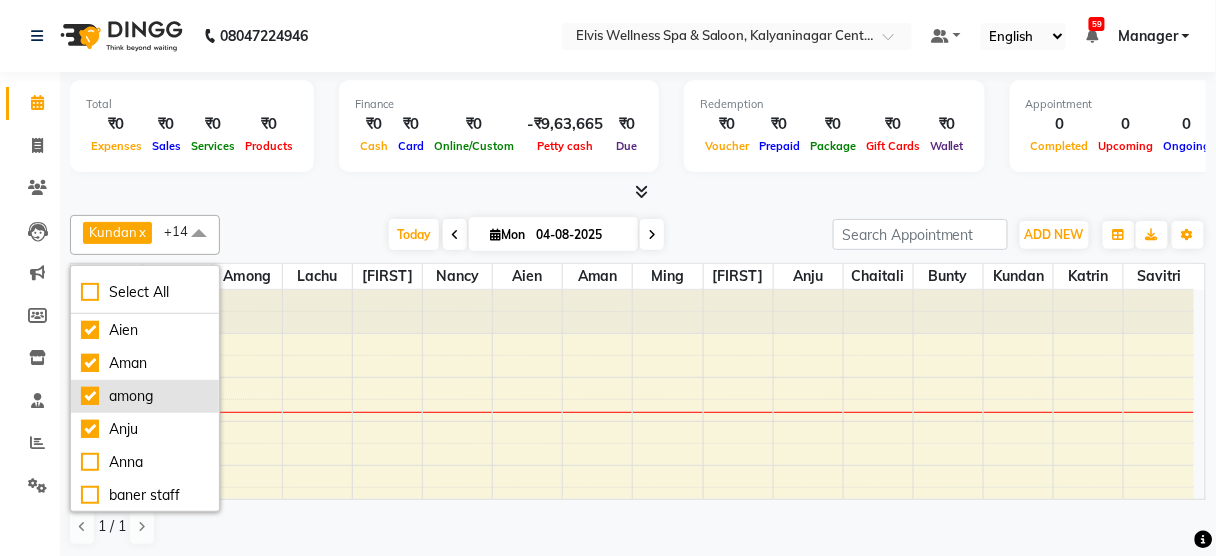 click on "among" at bounding box center [145, 396] 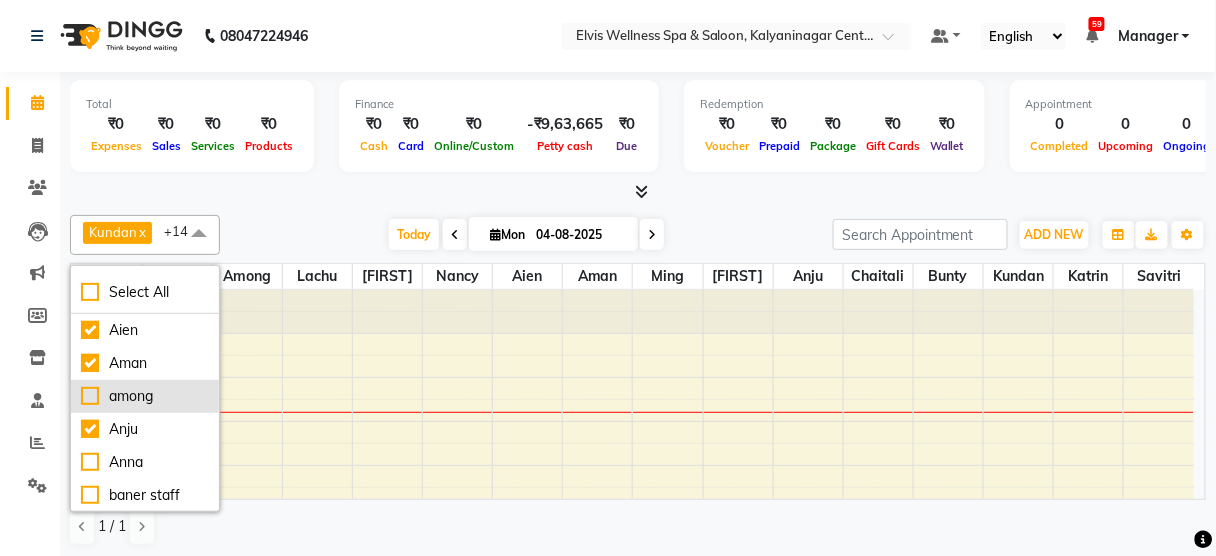 checkbox on "false" 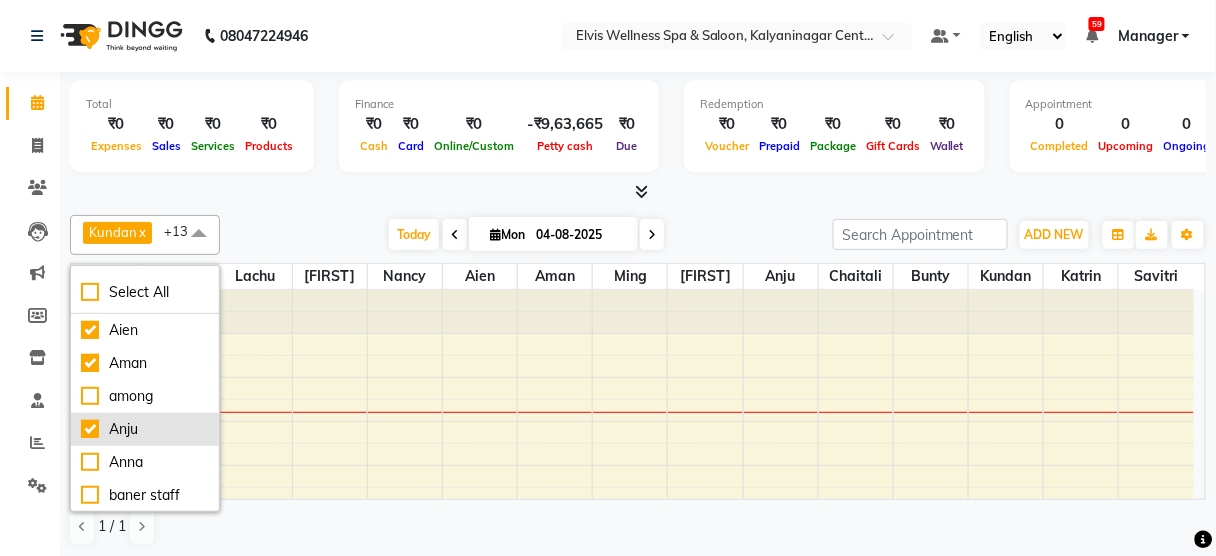 click on "Anju" at bounding box center [145, 429] 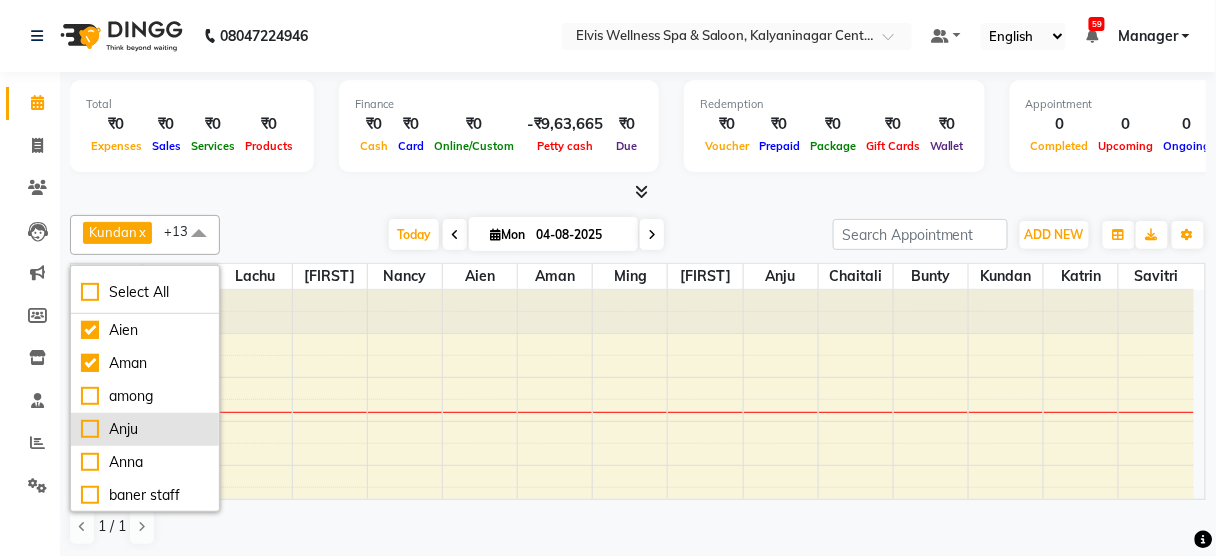 checkbox on "false" 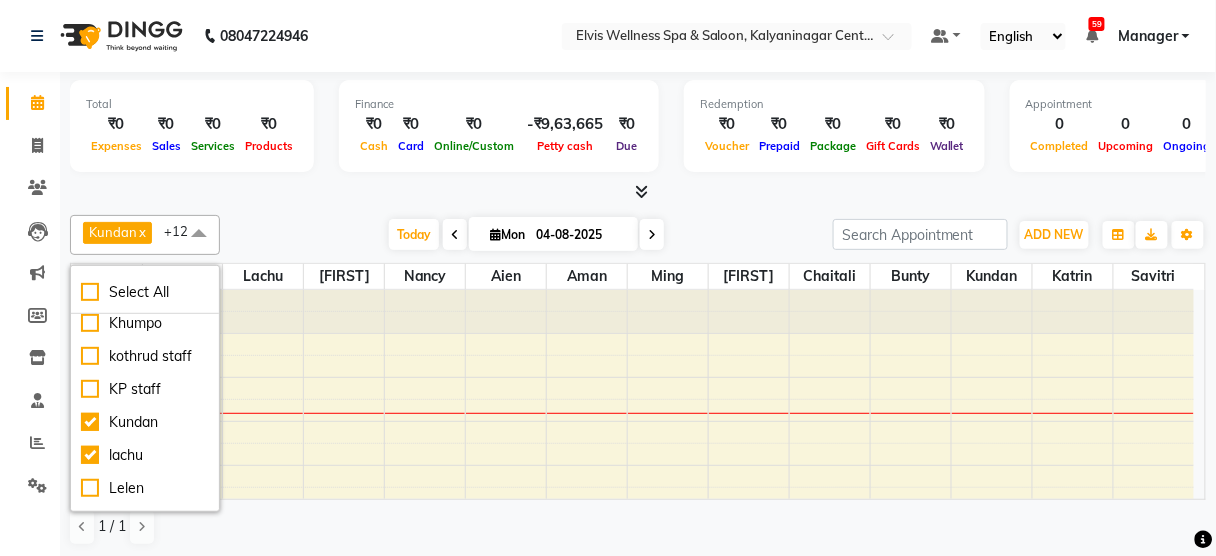 scroll, scrollTop: 434, scrollLeft: 0, axis: vertical 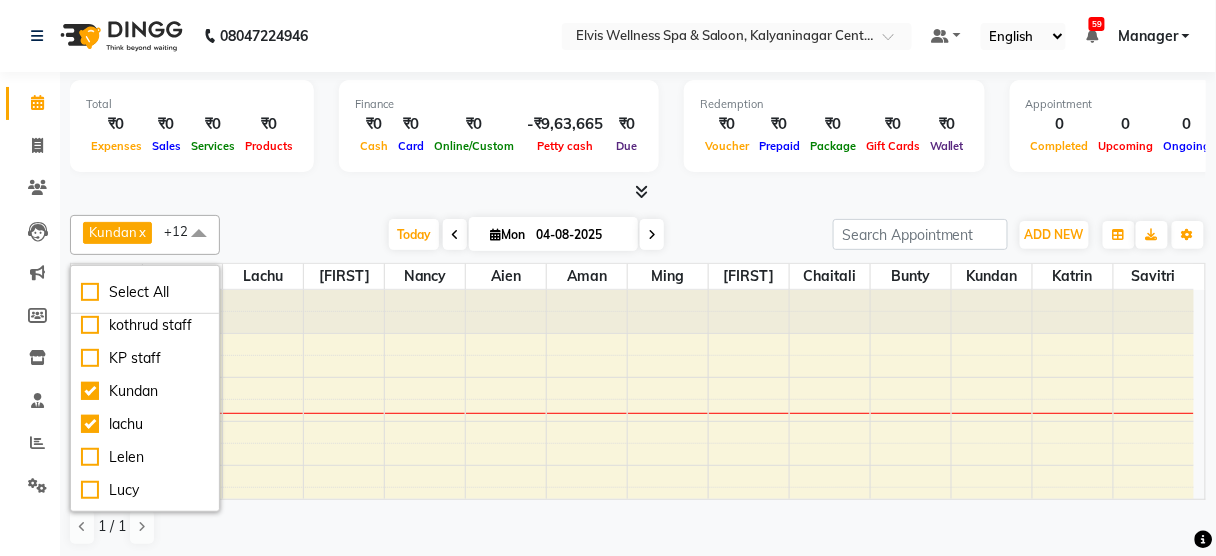 click on "lachu" at bounding box center [145, 424] 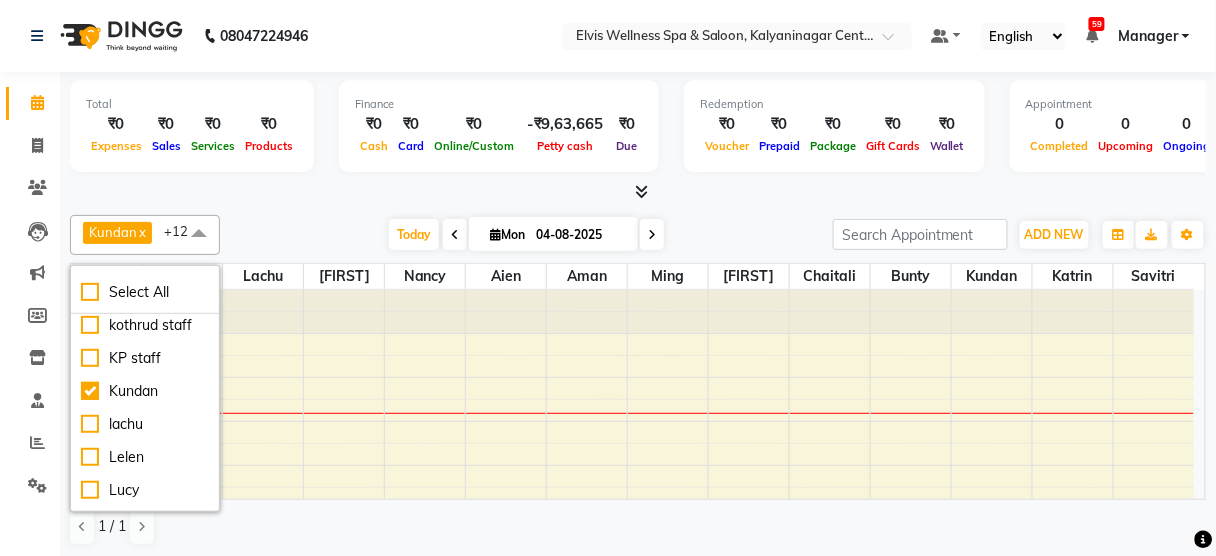 checkbox on "false" 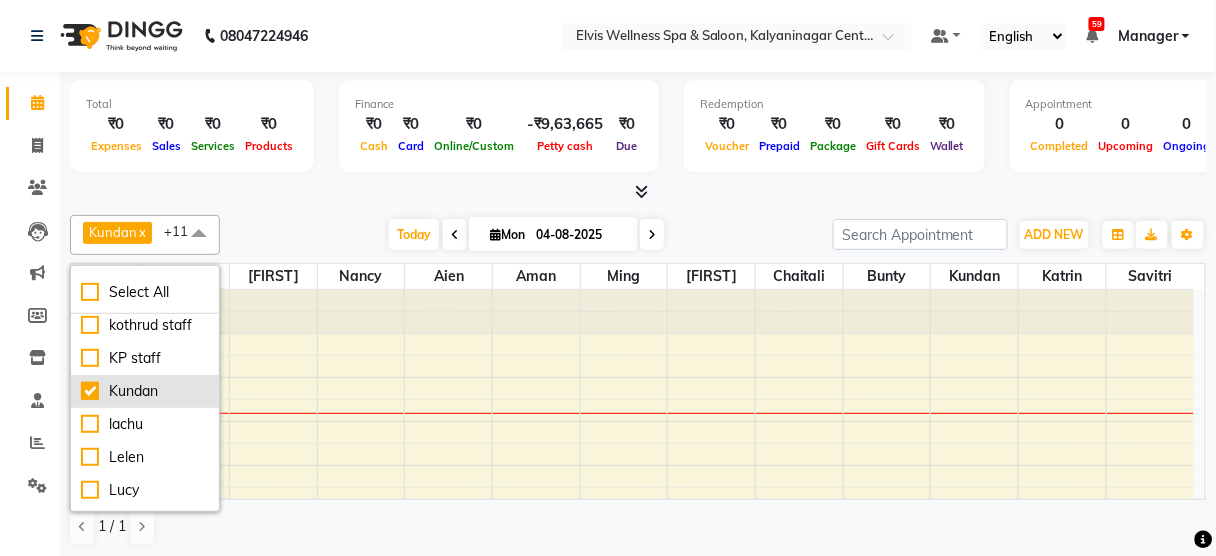 click on "Kundan" at bounding box center [145, 391] 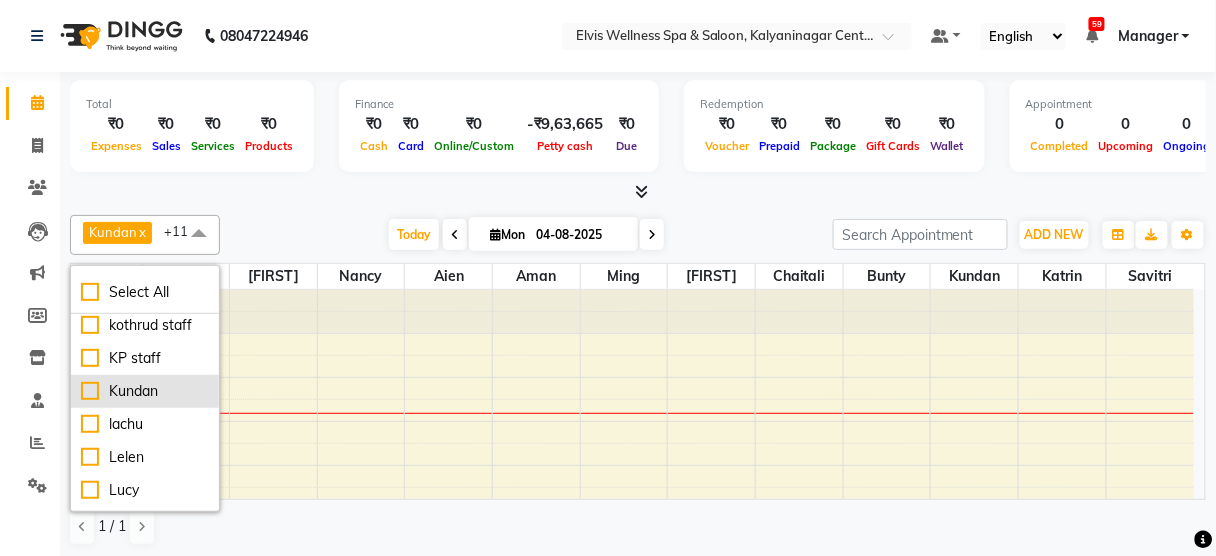 checkbox on "false" 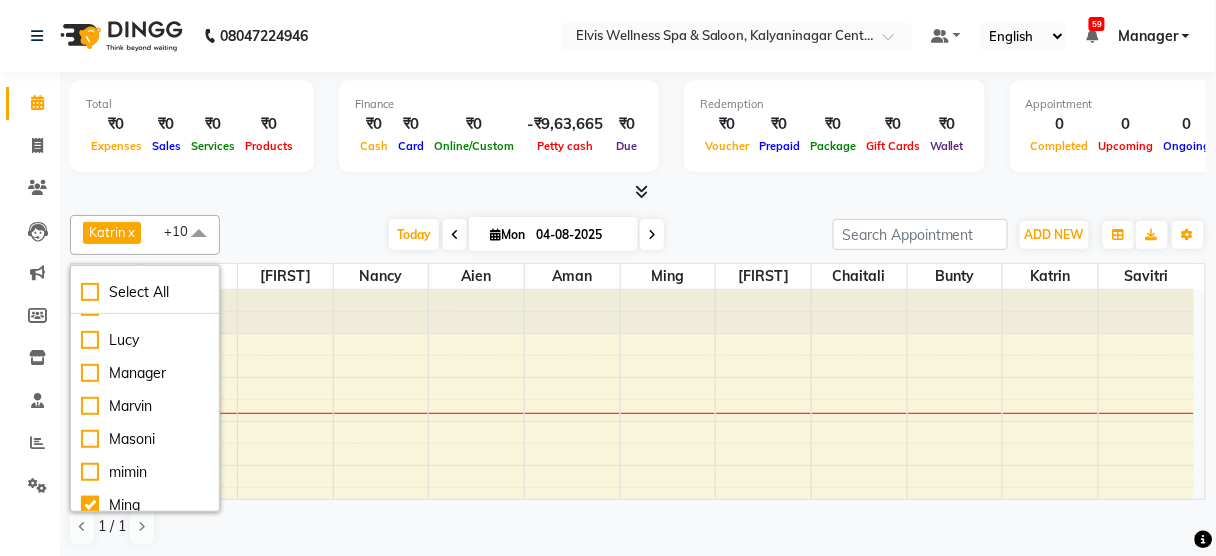 scroll, scrollTop: 665, scrollLeft: 0, axis: vertical 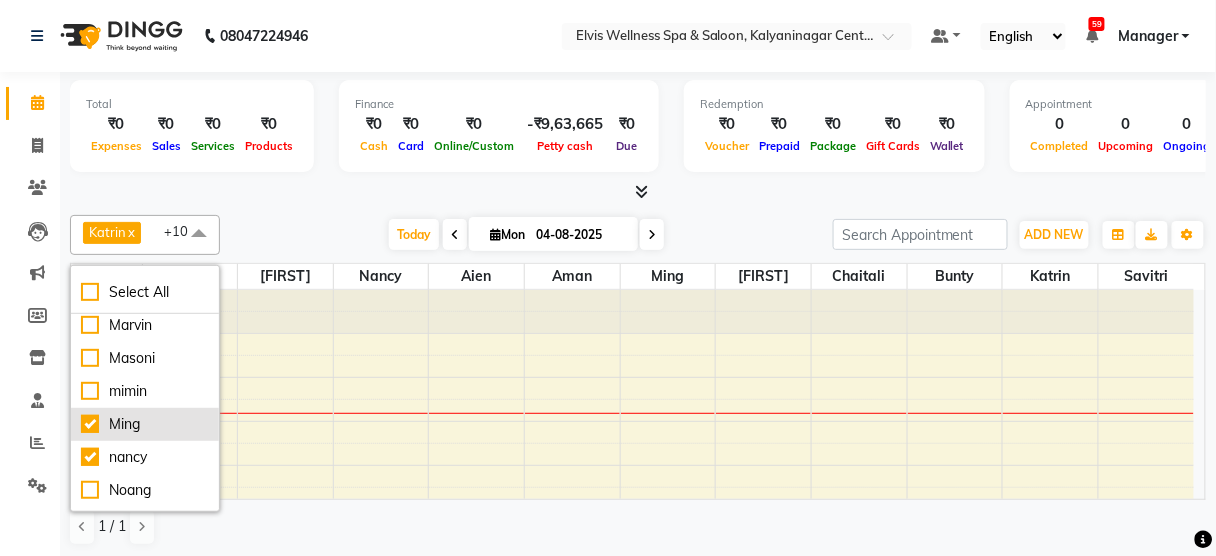 click on "Ming" at bounding box center (145, 424) 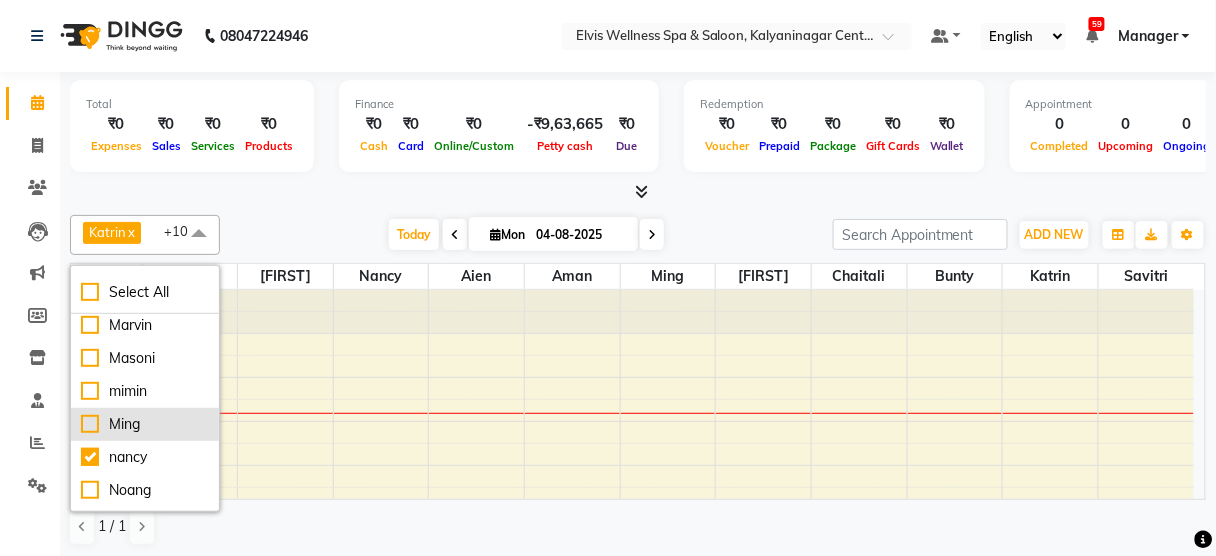 checkbox on "false" 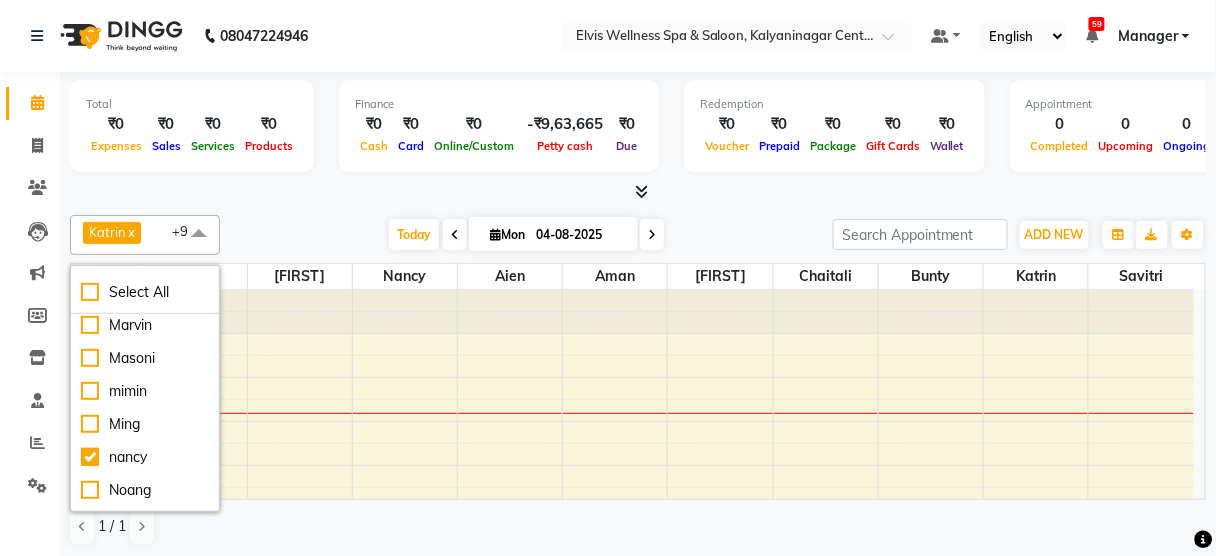 click at bounding box center [638, 192] 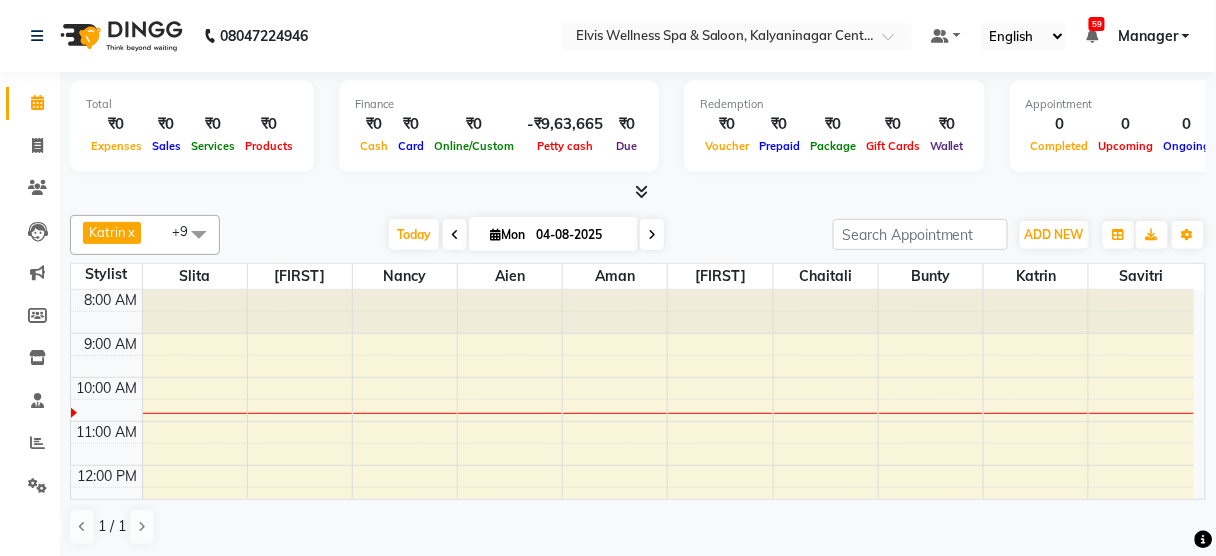 click at bounding box center [455, 235] 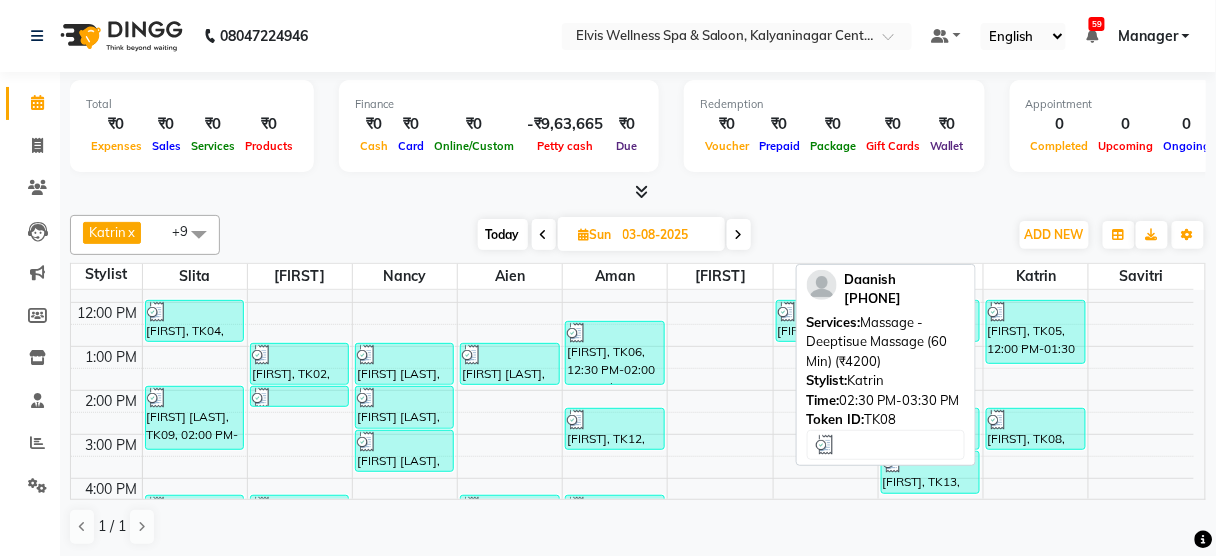 scroll, scrollTop: 161, scrollLeft: 0, axis: vertical 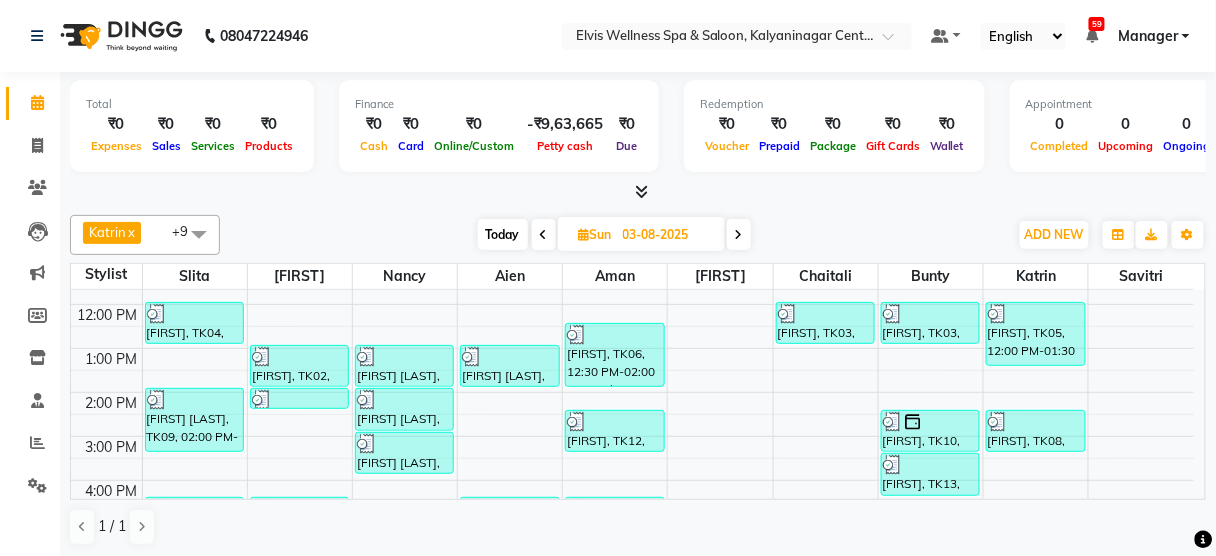 click on "Today" at bounding box center [503, 234] 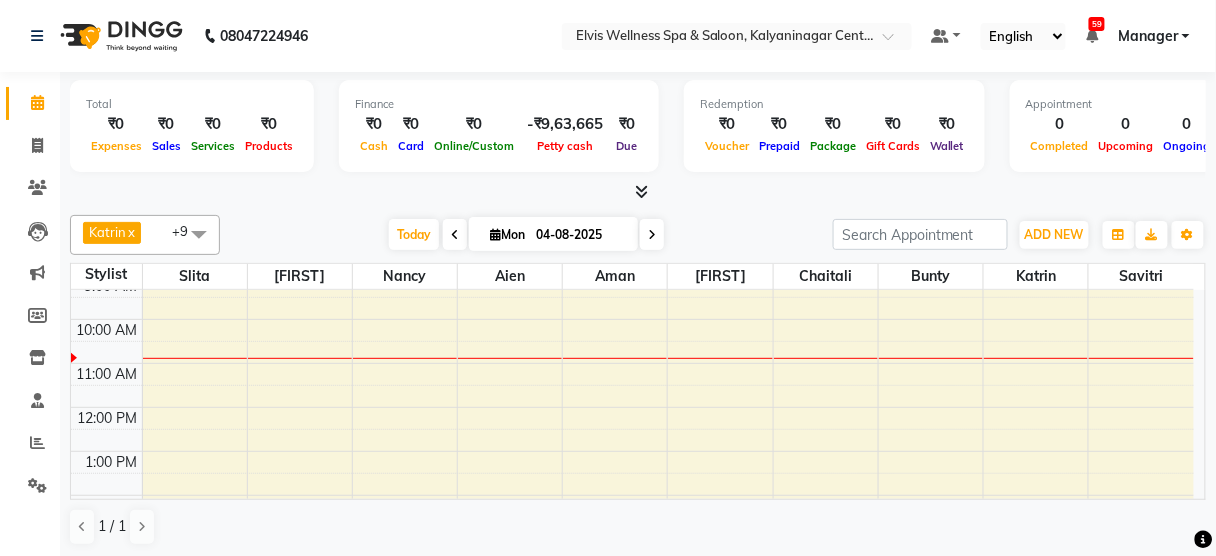scroll, scrollTop: 53, scrollLeft: 0, axis: vertical 